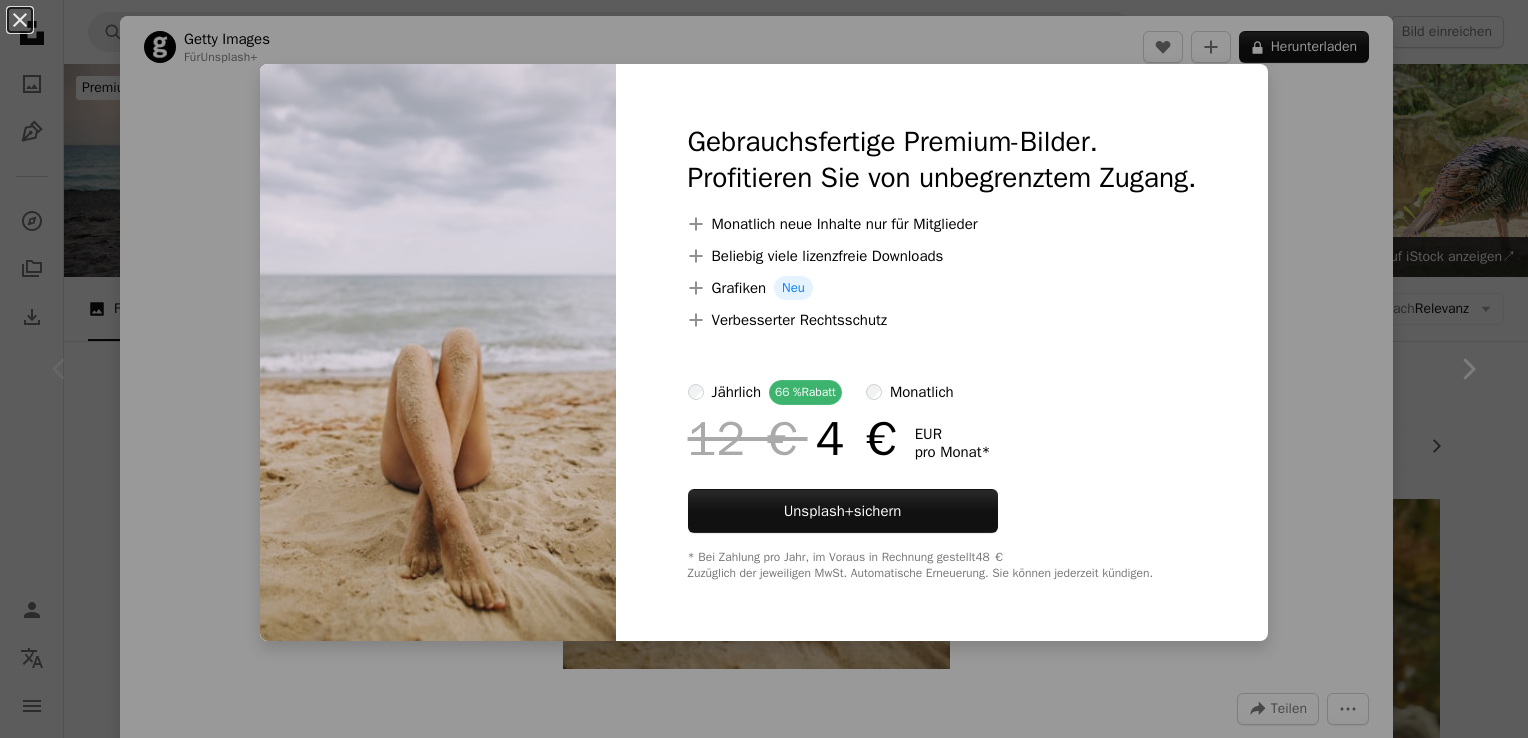 scroll, scrollTop: 3844, scrollLeft: 0, axis: vertical 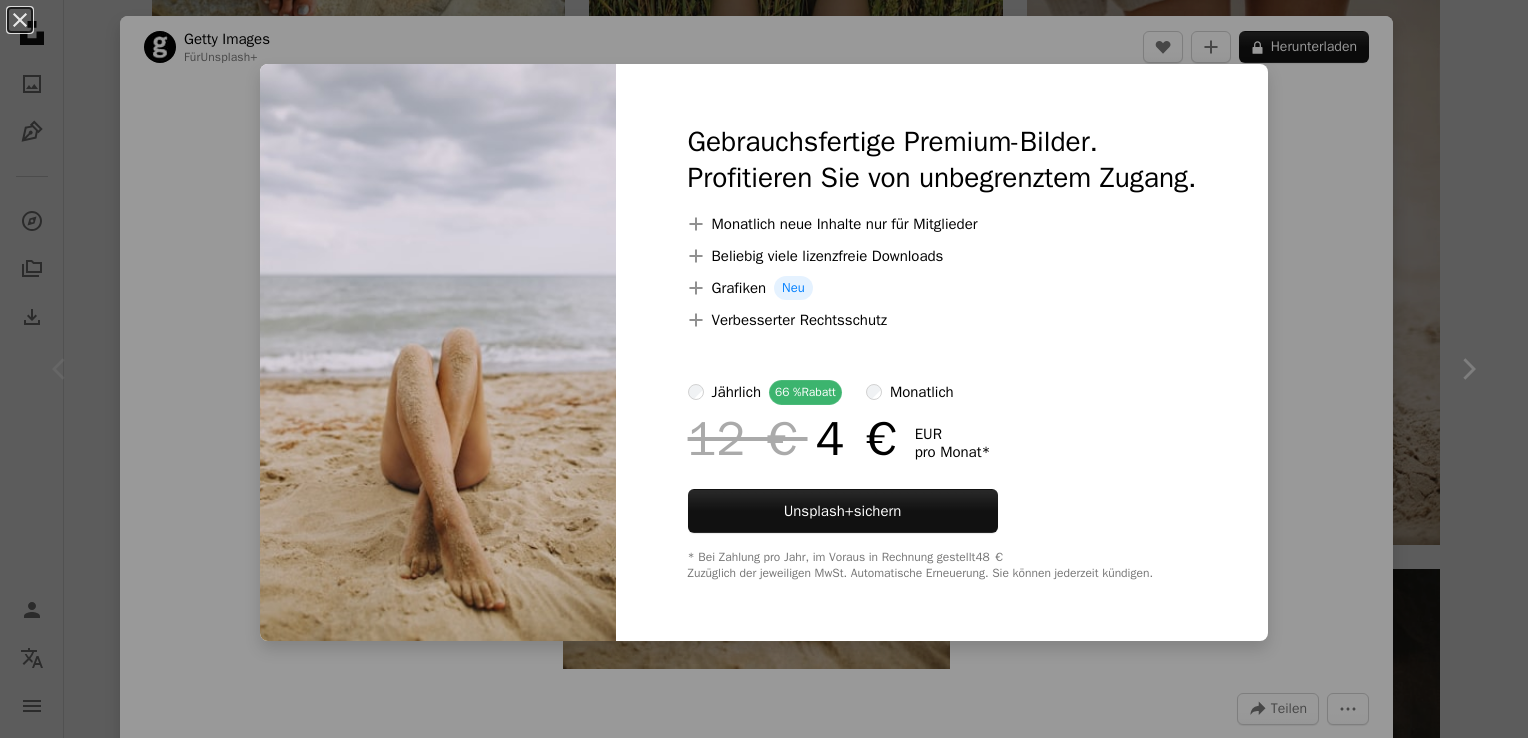 click on "An X shape Gebrauchsfertige Premium-Bilder. Profitieren Sie von unbegrenztem Zugang. A plus sign Monatlich neue Inhalte nur für Mitglieder A plus sign Beliebig viele lizenzfreie Downloads A plus sign Grafiken  Neu A plus sign Verbesserter Rechtsschutz jährlich 66 %  Rabatt monatlich 12 €   4 € EUR pro Monat * Unsplash+  sichern * Bei Zahlung pro Jahr, im Voraus in Rechnung gestellt  48 € Zuzüglich der jeweiligen MwSt. Automatische Erneuerung. Sie können jederzeit kündigen." at bounding box center [764, 369] 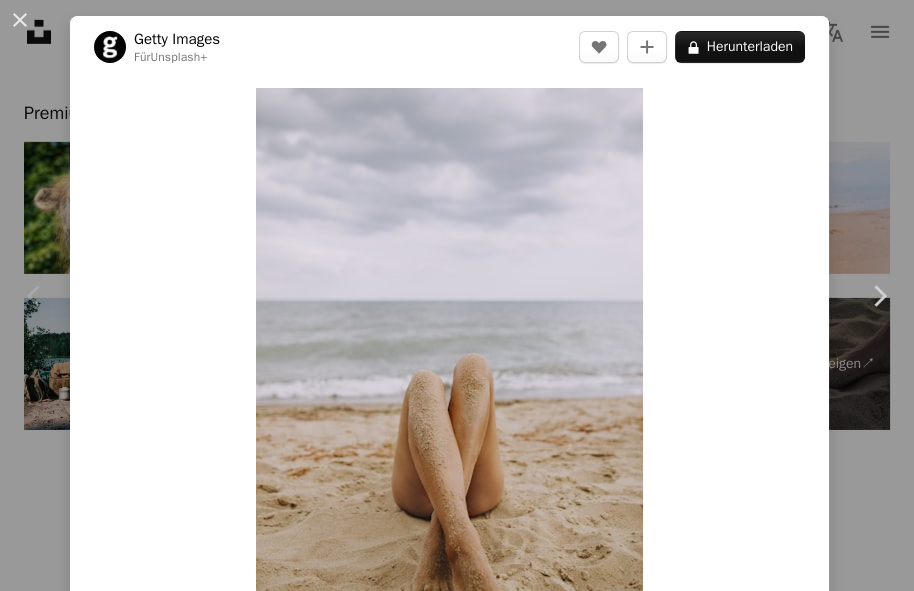 scroll, scrollTop: 9592, scrollLeft: 0, axis: vertical 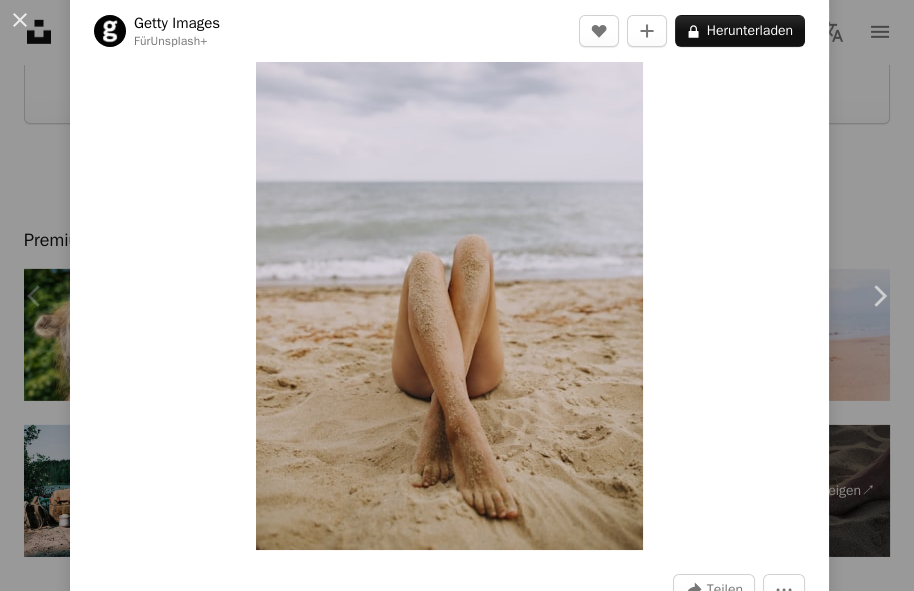 click on "An X shape Chevron left Chevron right Getty Images Für  Unsplash+ A heart A plus sign A lock Herunterladen Zoom in A forward-right arrow Teilen More Actions Calendar outlined Veröffentlicht am  26. August 2022 Safety Lizenziert unter der  Unsplash+ Lizenz Volk Haut draußen Sorge Entspannung senkrecht Junge Erwachsene Pediküre Ruhe Sonnenbaden Frauen Der menschliche Körper urlaubszeiten Lebensstile sorgenfrei Genuss Sonnenbräune menschliches Alter Tropenklima grau HD-Hintergrundbilder Aus dieser Serie Chevron right Plus sign for Unsplash+ Plus sign for Unsplash+ Plus sign for Unsplash+ Plus sign for Unsplash+ Plus sign for Unsplash+ Plus sign for Unsplash+ Plus sign for Unsplash+ Plus sign for Unsplash+ Plus sign for Unsplash+ Plus sign for Unsplash+ Ähnliche Bilder Plus sign for Unsplash+ A heart A plus sign Getty Images Für  Unsplash+ A lock Herunterladen Plus sign for Unsplash+ A heart A plus sign Getty Images Für  Unsplash+ A lock Herunterladen Plus sign for Unsplash+ A heart A plus sign Für" at bounding box center (457, 295) 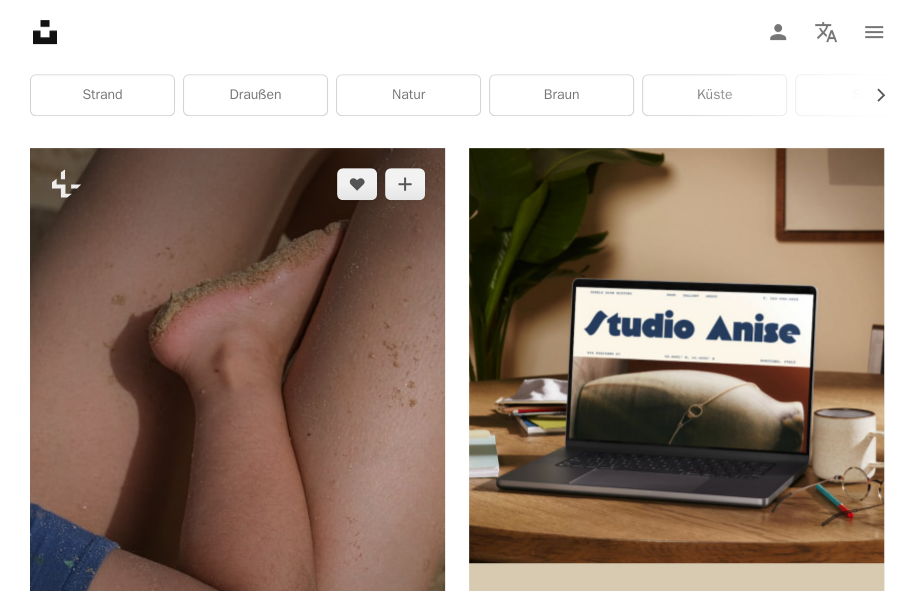 scroll, scrollTop: 595, scrollLeft: 0, axis: vertical 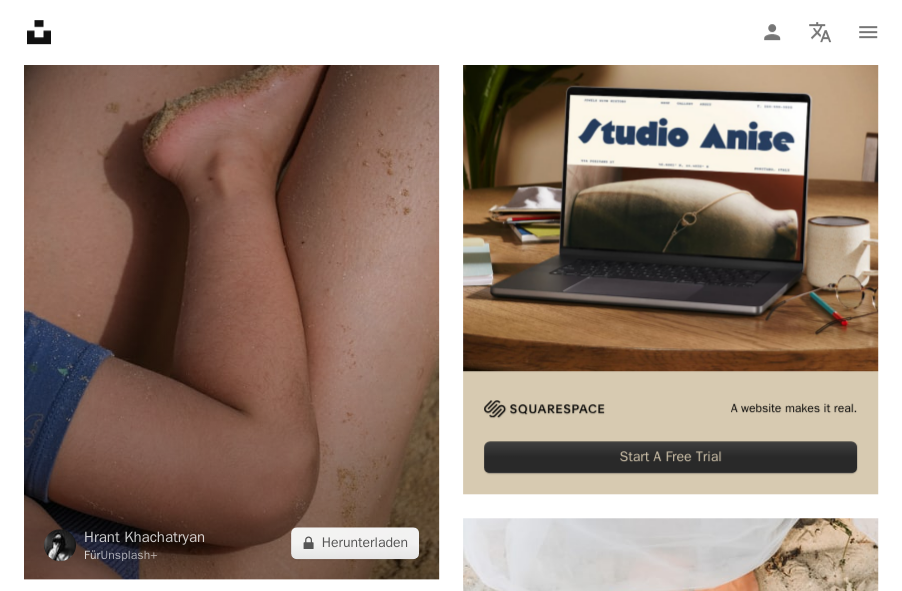 click at bounding box center (231, 267) 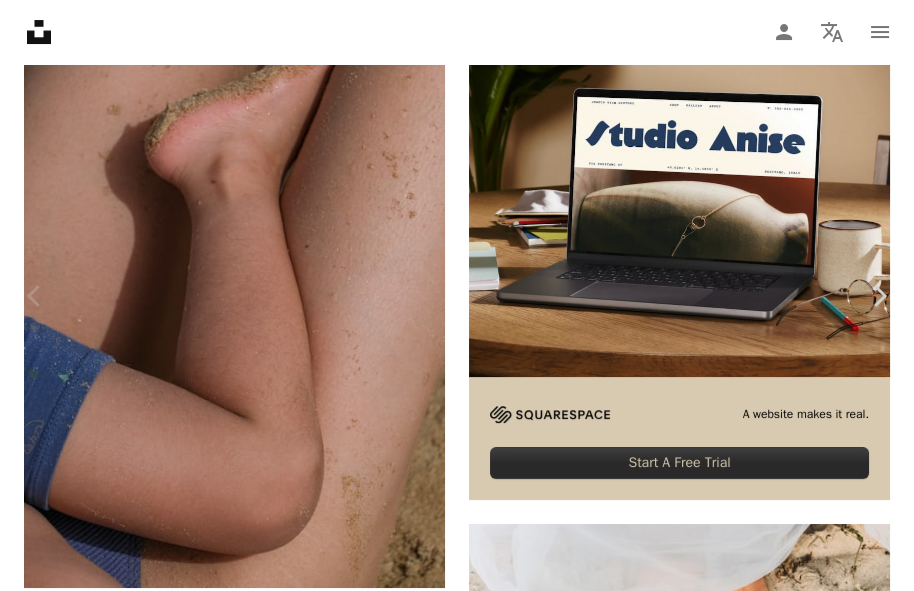 scroll, scrollTop: 1040, scrollLeft: 0, axis: vertical 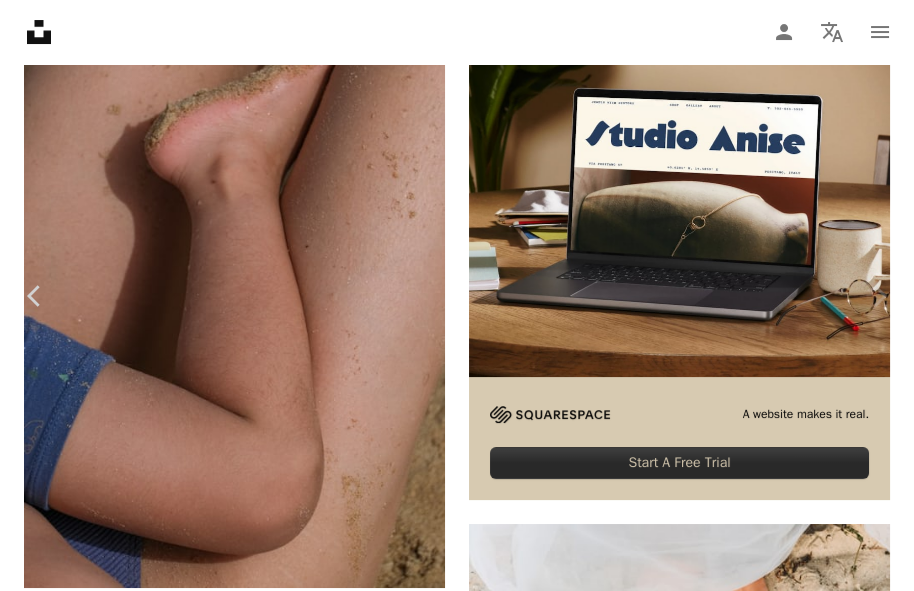click on "An X shape Chevron left Chevron right [FIRST] [LAST] Für  Unsplash+ A heart A plus sign A lock Herunterladen Zoom in A forward-right arrow Teilen More Actions Calendar outlined Veröffentlicht am  11. April 2023 Safety Lizenziert unter der  Unsplash+ Lizenz Tapete Hintergrund abstrakt Strand Sommer Sand Sommer-Tapete Sommer Hintergrund Sommer-Strand Radschaufel Paddel Sommer-Abstract Abstrakter Sommer Ruder Sommerfarben Kostenlose Bilder Aus dieser Serie Chevron right Plus sign for Unsplash+ Plus sign for Unsplash+ Plus sign for Unsplash+ Plus sign for Unsplash+ Ähnliche Bilder Plus sign for Unsplash+ A heart A plus sign [FIRST] [LAST] Für  Unsplash+ A lock Herunterladen Plus sign for Unsplash+ A heart A plus sign [FIRST] [LAST] Für  Unsplash+ A lock Herunterladen Plus sign for Unsplash+ A heart A plus sign [COMPANY] Für  Unsplash+ A lock Herunterladen Plus sign for Unsplash+ A heart A plus sign [FIRST] [LAST] Für  Unsplash+ A lock Herunterladen Plus sign for Unsplash+ A heart A plus sign Für" at bounding box center (457, 10010) 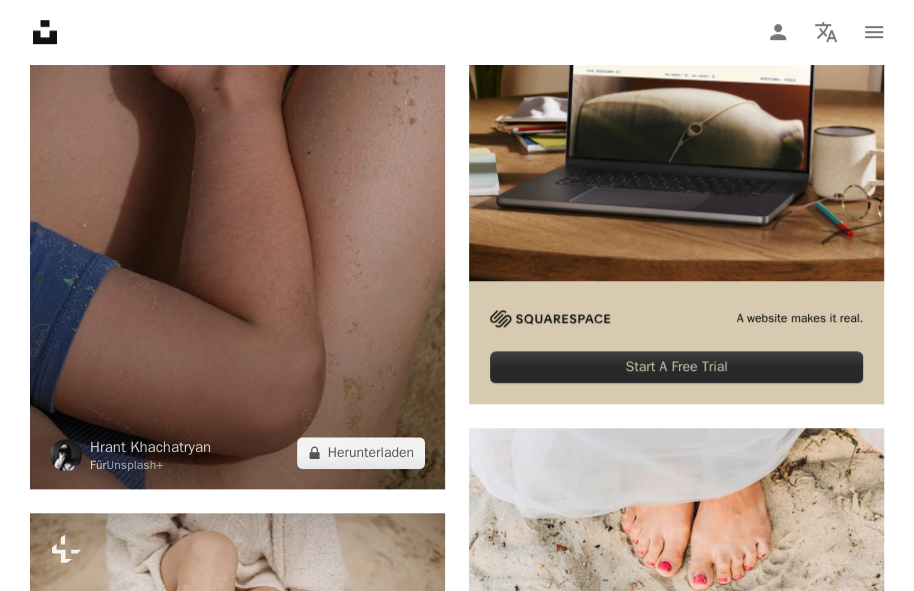 scroll, scrollTop: 675, scrollLeft: 0, axis: vertical 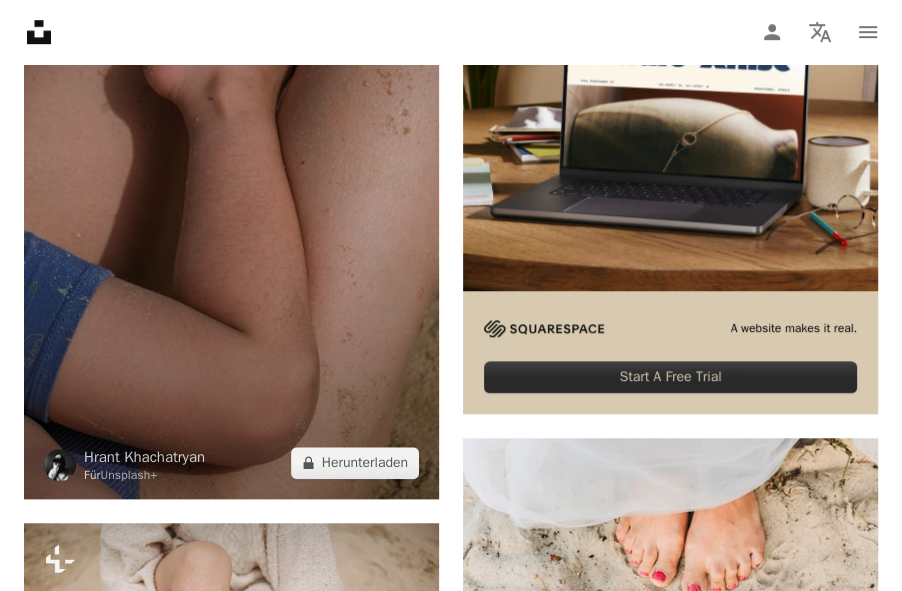 click at bounding box center [231, 187] 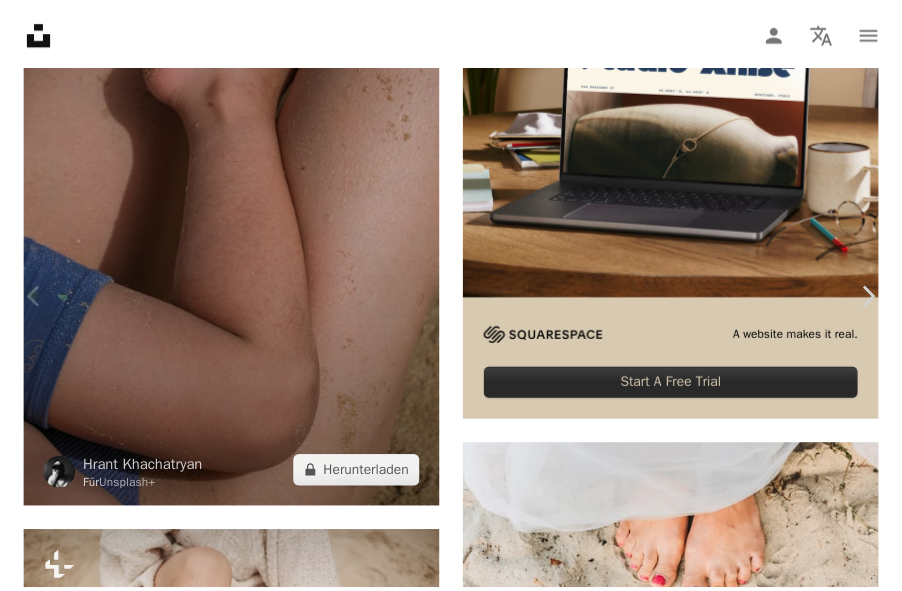 scroll, scrollTop: 80, scrollLeft: 0, axis: vertical 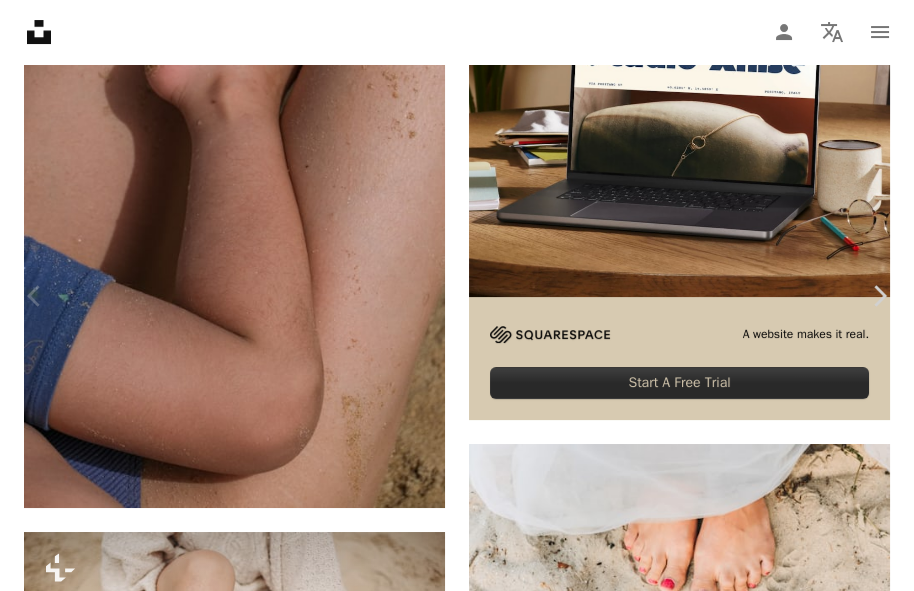 click on "An X shape Chevron left Chevron right [FIRST] [LAST] Für  Unsplash+ A heart A plus sign A lock Herunterladen Zoom in A forward-right arrow Teilen More Actions Calendar outlined Veröffentlicht am  11. April 2023 Safety Lizenziert unter der  Unsplash+ Lizenz Tapete Hintergrund abstrakt Strand Sommer Erwachsene Kind Sommer-Tapete Sommer Hintergrund Sommer-Strand Beine Bein Sonnenbaden Sommer-Abstract sandig Abstrakter Sommer Kostenlose Fotos Aus dieser Serie Chevron right Plus sign for Unsplash+ Plus sign for Unsplash+ Plus sign for Unsplash+ Plus sign for Unsplash+ Ähnliche Bilder Plus sign for Unsplash+ A heart A plus sign [FIRST] [LAST] Für  Unsplash+ A lock Herunterladen Plus sign for Unsplash+ A heart A plus sign [FIRST] Für  Unsplash+ A lock Herunterladen Plus sign for Unsplash+ A heart A plus sign [FIRST] [LAST] Für  Unsplash+ A lock Herunterladen Plus sign for Unsplash+ A heart A plus sign Getty Images Für  Unsplash+ A lock Herunterladen Plus sign for Unsplash+ A heart A plus sign A. C. Für" at bounding box center (457, 9930) 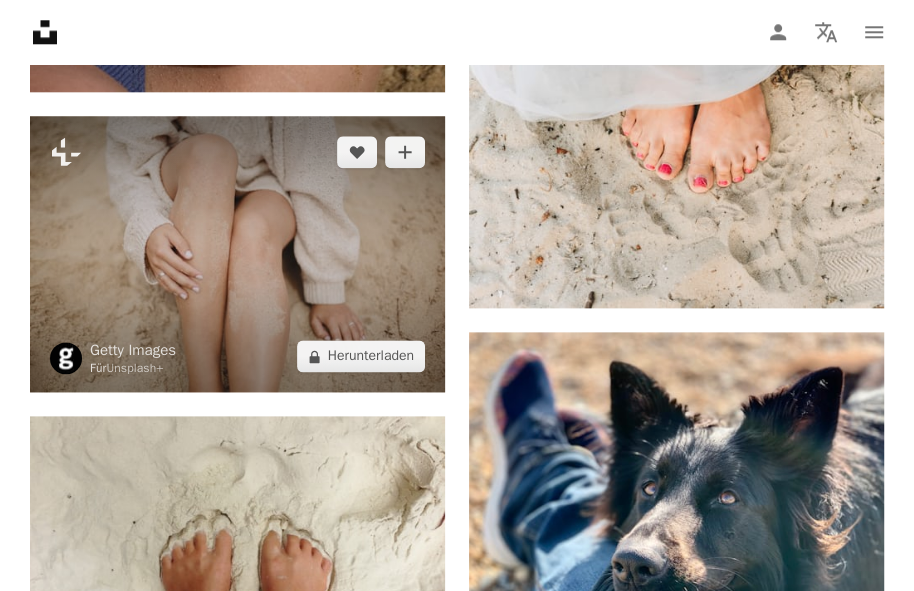 scroll, scrollTop: 1155, scrollLeft: 0, axis: vertical 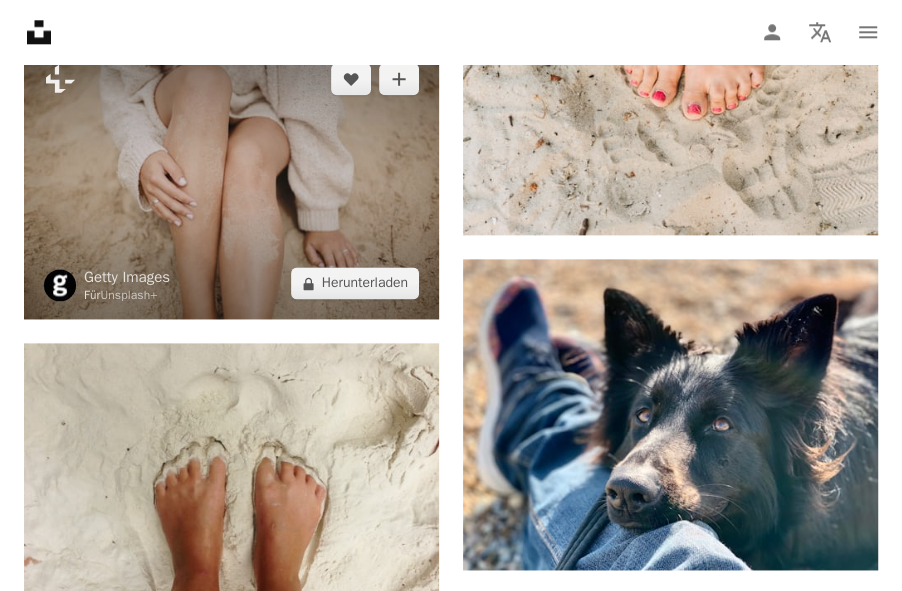 click at bounding box center [231, 181] 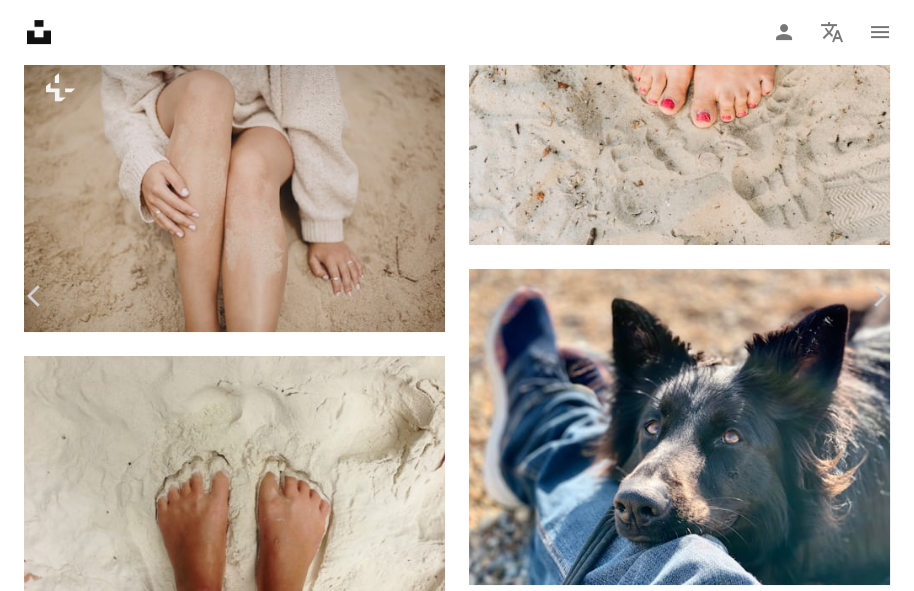 click on "A lock Herunterladen" at bounding box center (740, 9202) 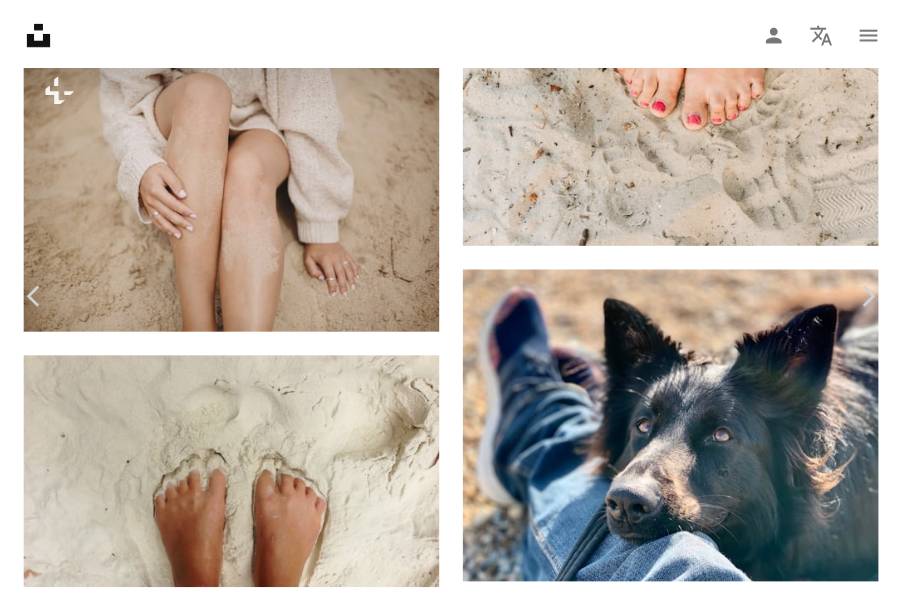 scroll, scrollTop: 0, scrollLeft: 0, axis: both 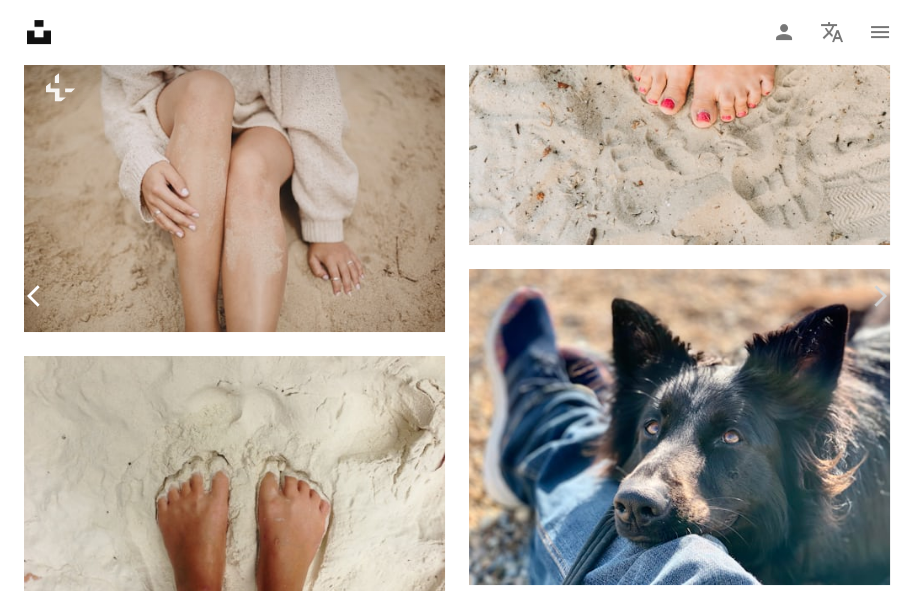 click on "Chevron left" at bounding box center (35, 296) 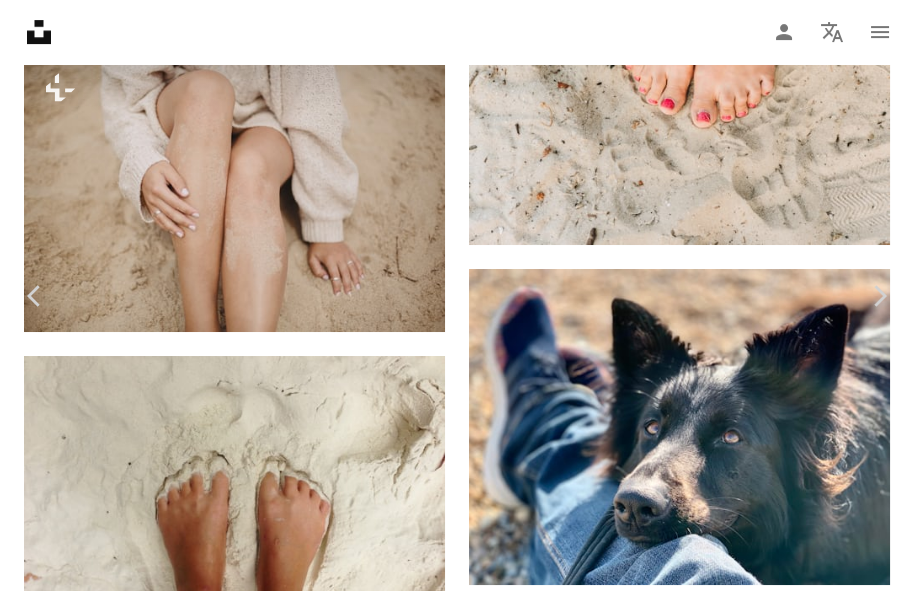 click on "An X shape Chevron left Chevron right [FIRST] [LAST] Für Anfragen verfügbar A checkmark inside of a circle A heart A plus sign Kostenlos herunterladen Chevron down Zoom in Aufrufe 743.673 Downloads 5.382 A forward-right arrow Teilen Info icon Info More Actions A map marker [STREET], [CITY], [STATE] Calendar outlined Veröffentlicht am 19. Mai 2017 Camera NIKON CORPORATION, NIKON D750 Safety Kostenlos zu verwenden im Rahmen der Unsplash Lizenz Strand schwarz blau gelb Morgen niedlich braun Reflexion sonnig Muschel Beine [STATE] Küken niedriger Winkel winzig früh Geländeoberkante niedlich Regenpfeifer Tier Kostenlose Bilder Ähnliche Premium-Bilder auf iStock durchsuchen | 20 % Rabatt mit Aktionscode UNSPLASH20 Mehr auf iStock anzeigen ↗ Ähnliche Bilder A heart A plus sign [FIRST] [LAST] Für Anfragen verfügbar A checkmark inside of a circle Arrow pointing down Plus sign for Unsplash+ A heart A plus sign [FIRST] [LAST] Für Unsplash+ A lock Herunterladen A heart A plus sign" at bounding box center [457, 9450] 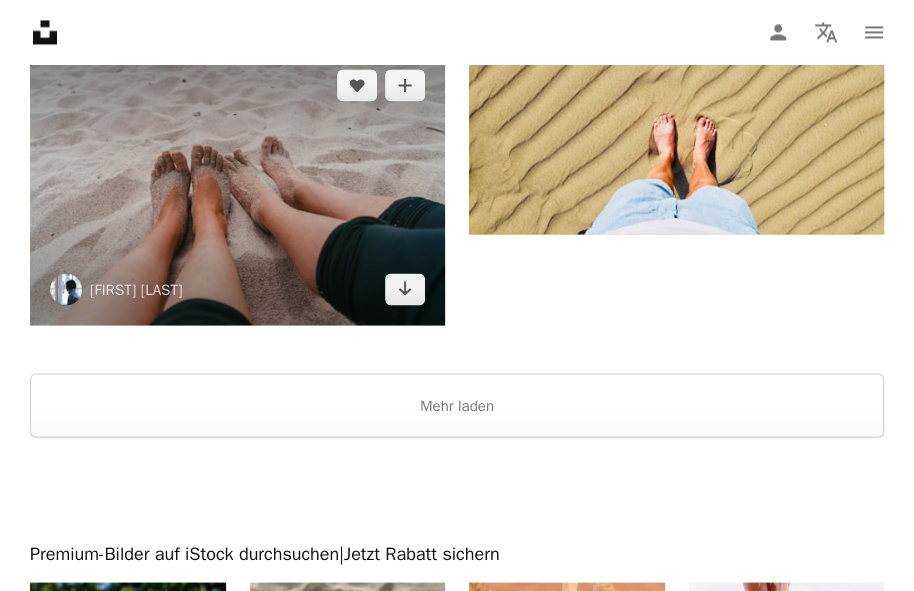 scroll, scrollTop: 9155, scrollLeft: 0, axis: vertical 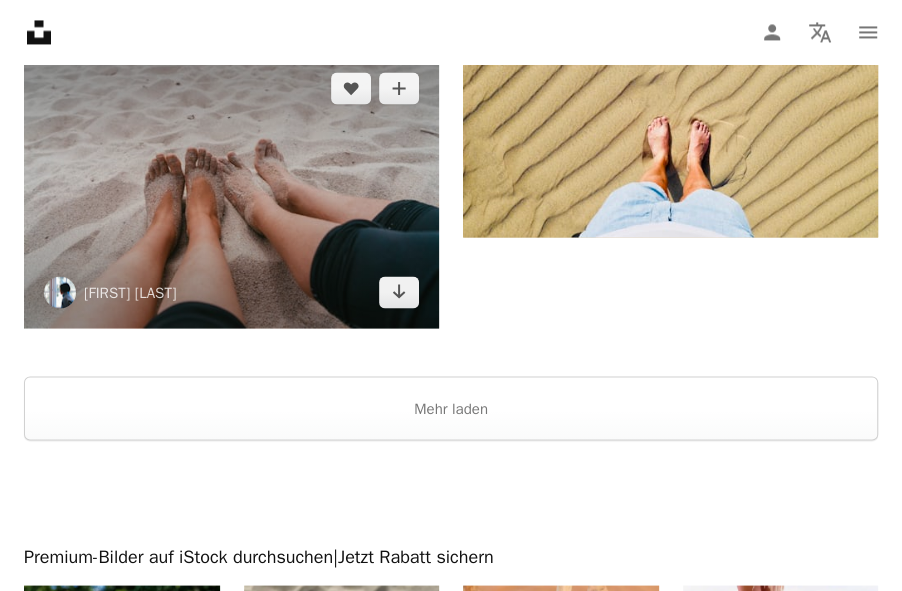 click at bounding box center [231, 190] 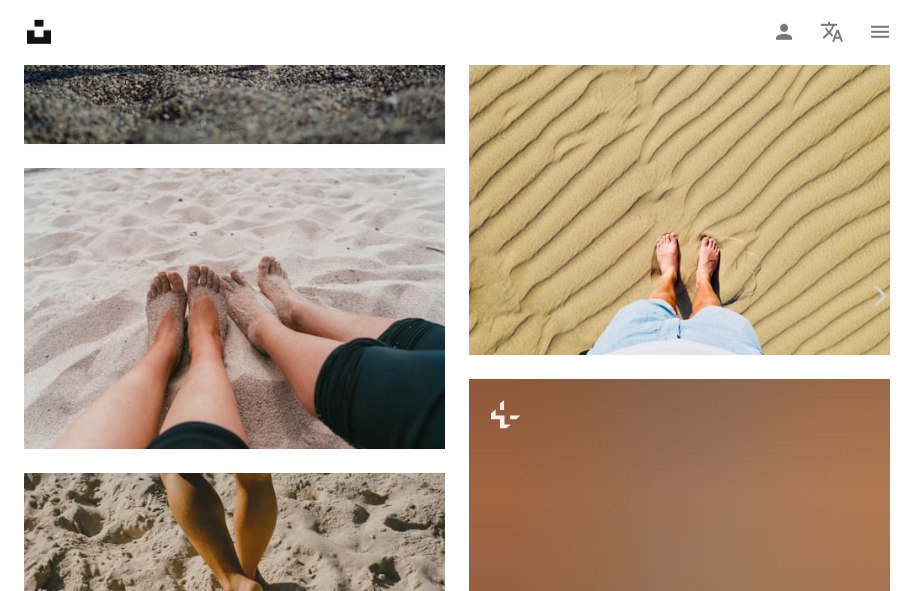 scroll, scrollTop: 6480, scrollLeft: 0, axis: vertical 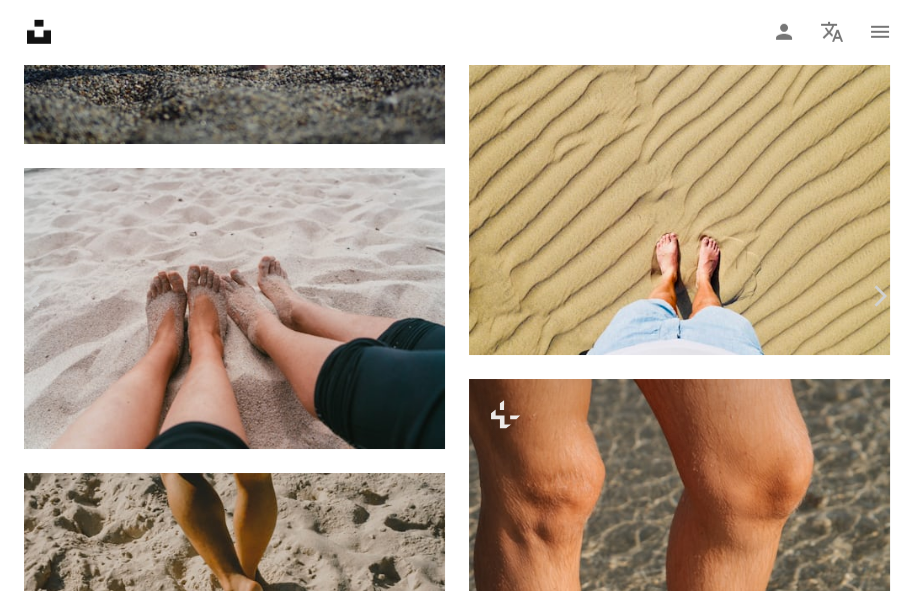 click at bounding box center (634, 6737) 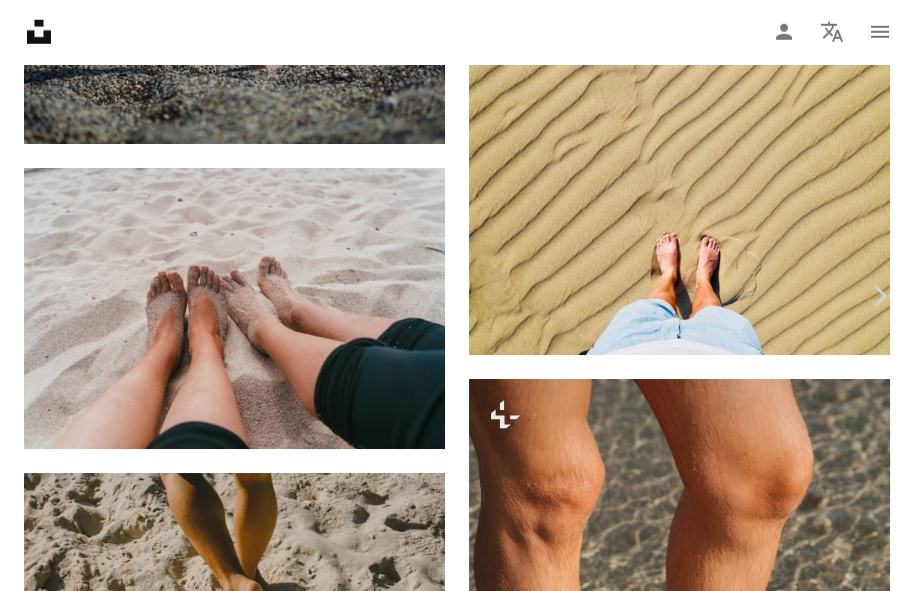 scroll, scrollTop: 0, scrollLeft: 0, axis: both 